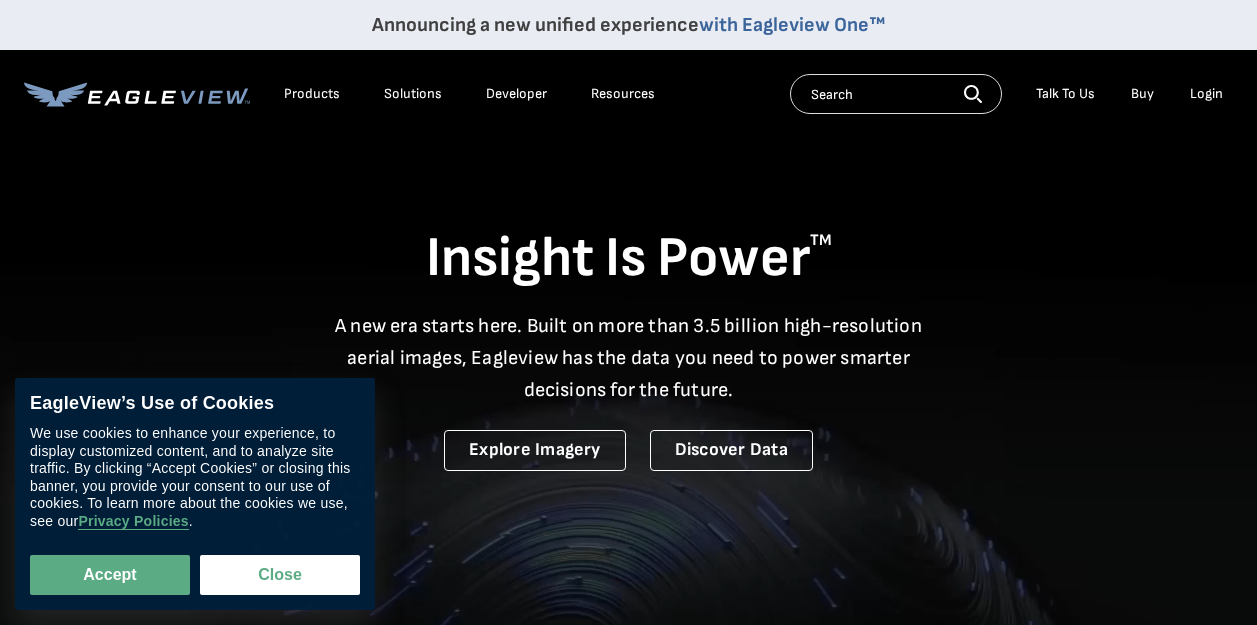 scroll, scrollTop: 0, scrollLeft: 0, axis: both 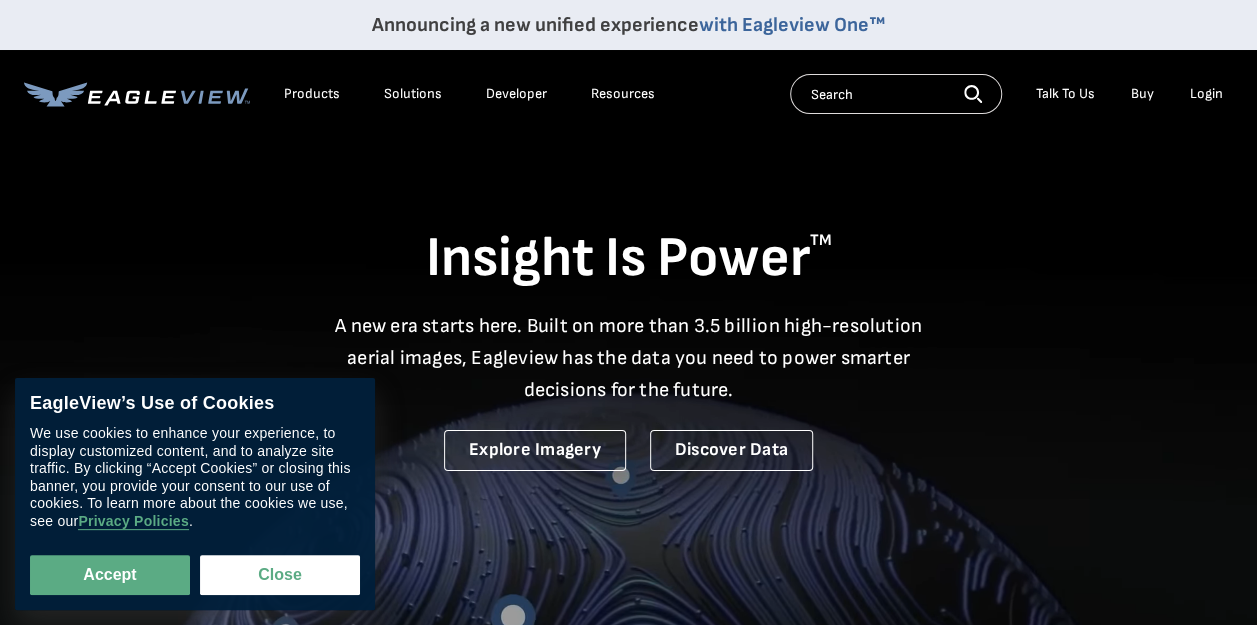 click on "Login" at bounding box center (1206, 94) 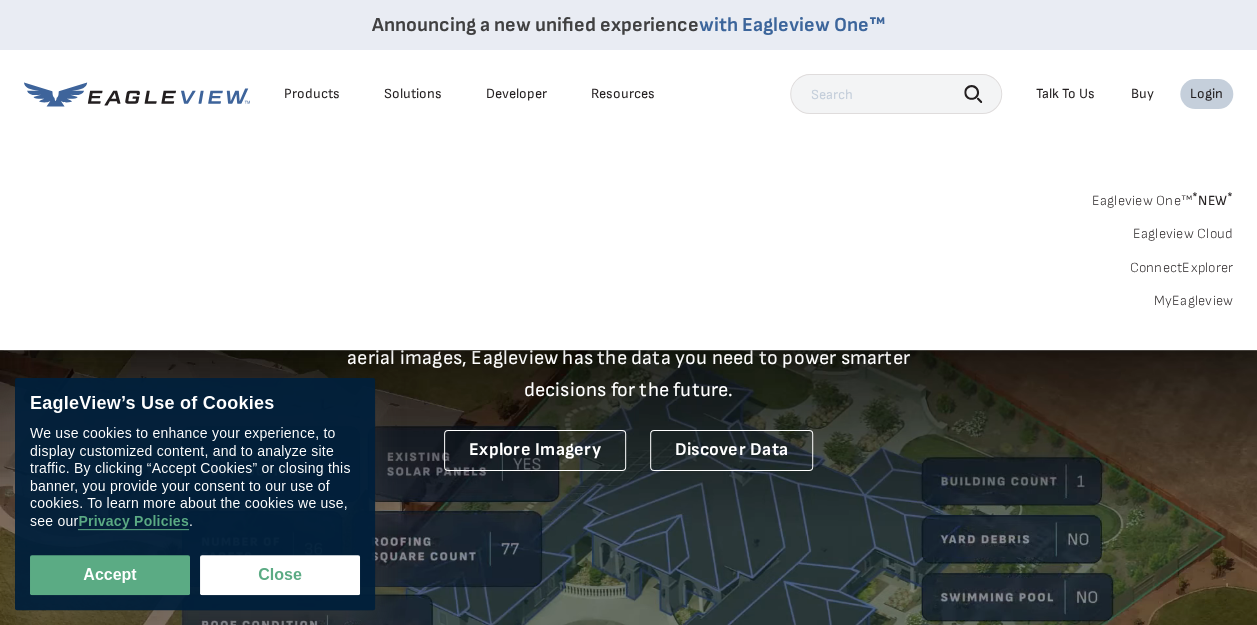 click on "Login" at bounding box center [1206, 94] 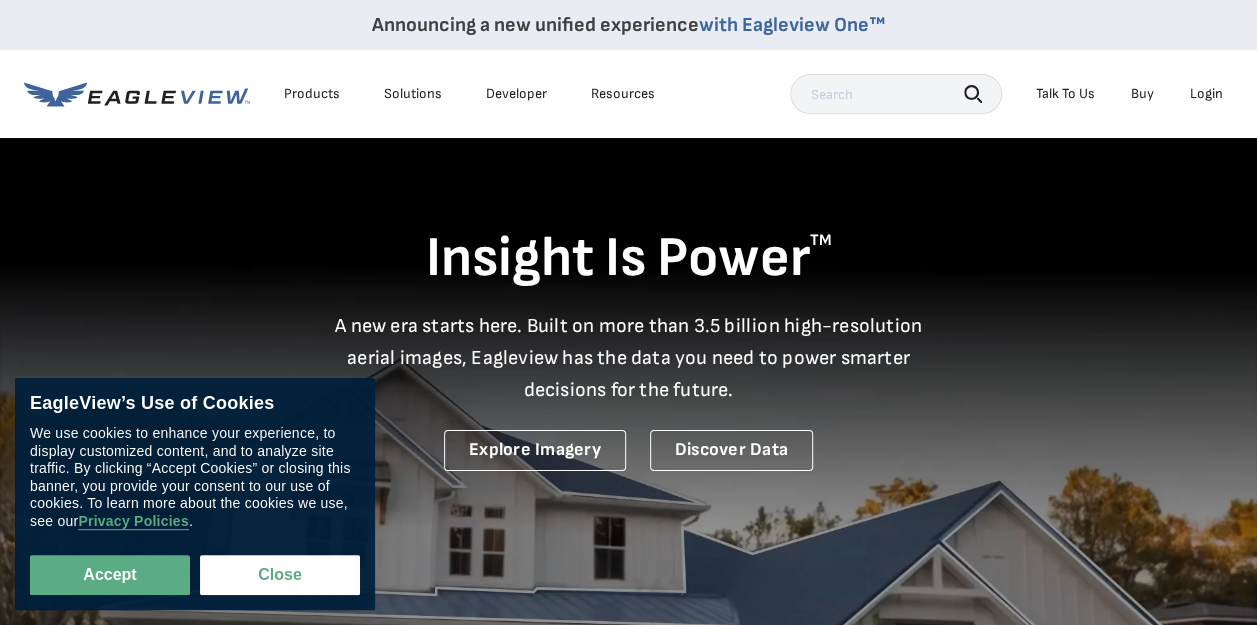click on "Login" at bounding box center [1206, 94] 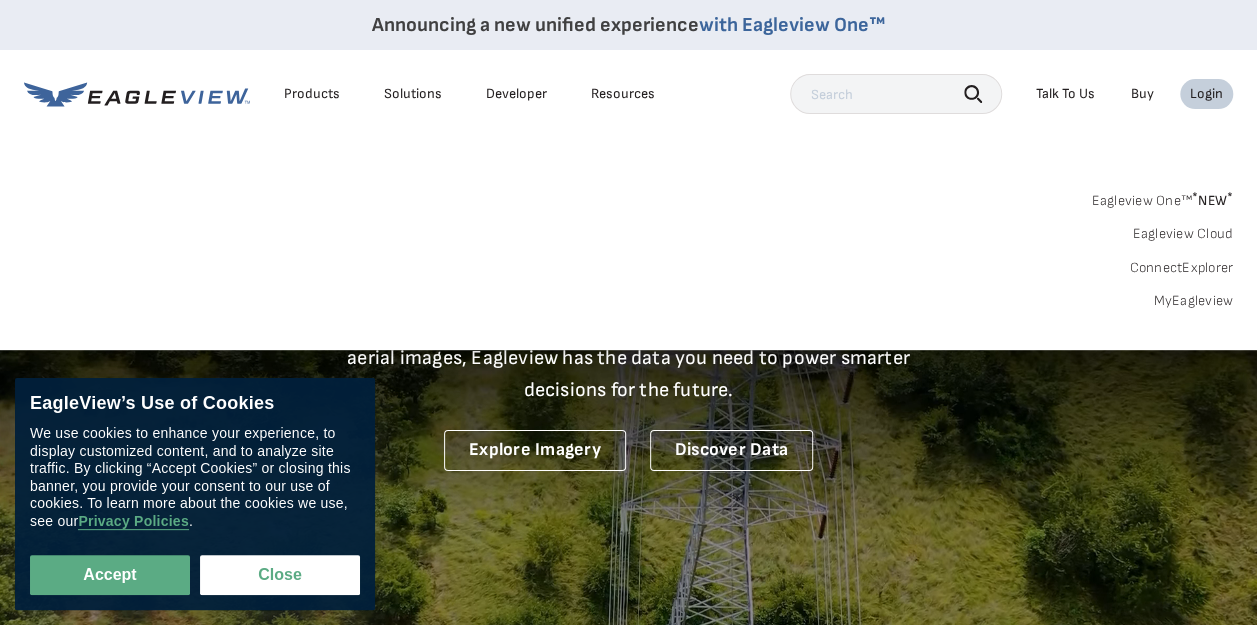 click on "MyEagleview" at bounding box center [1193, 301] 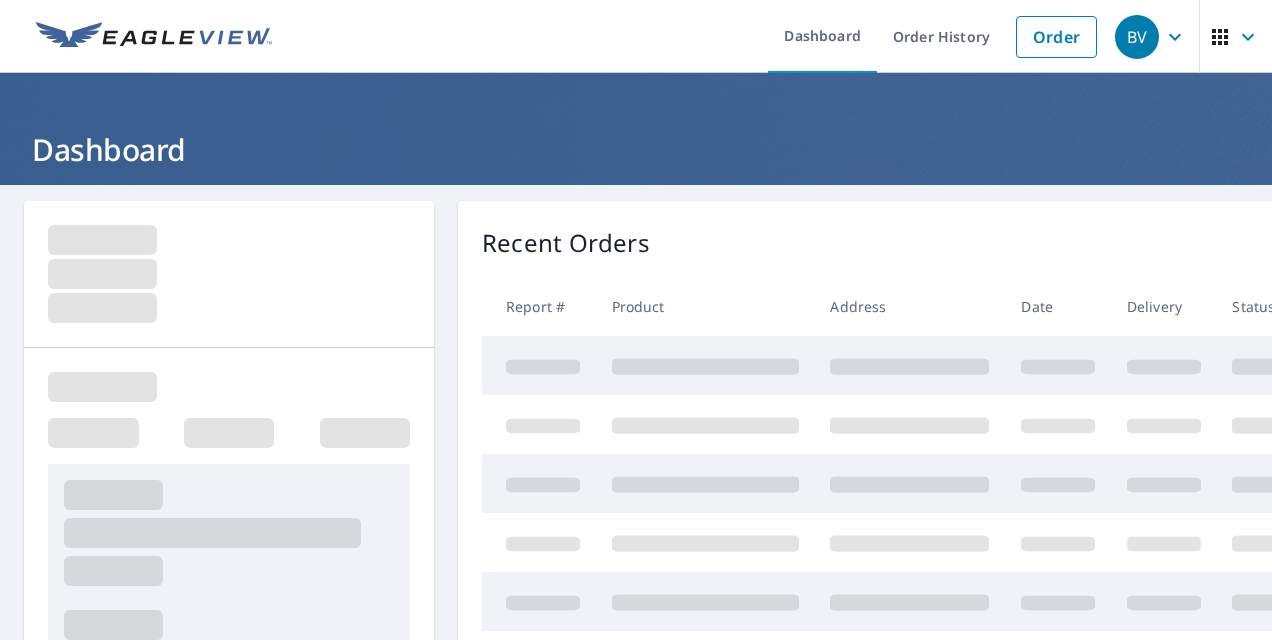 scroll, scrollTop: 0, scrollLeft: 0, axis: both 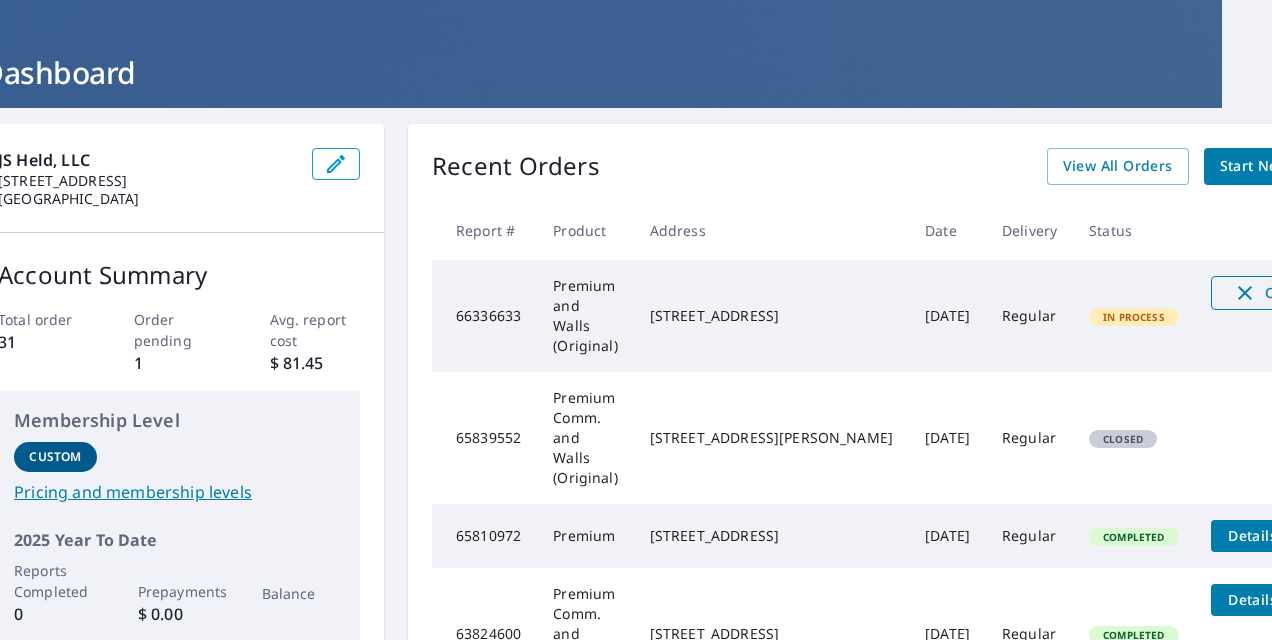 click on "Cancel" at bounding box center [1273, 293] 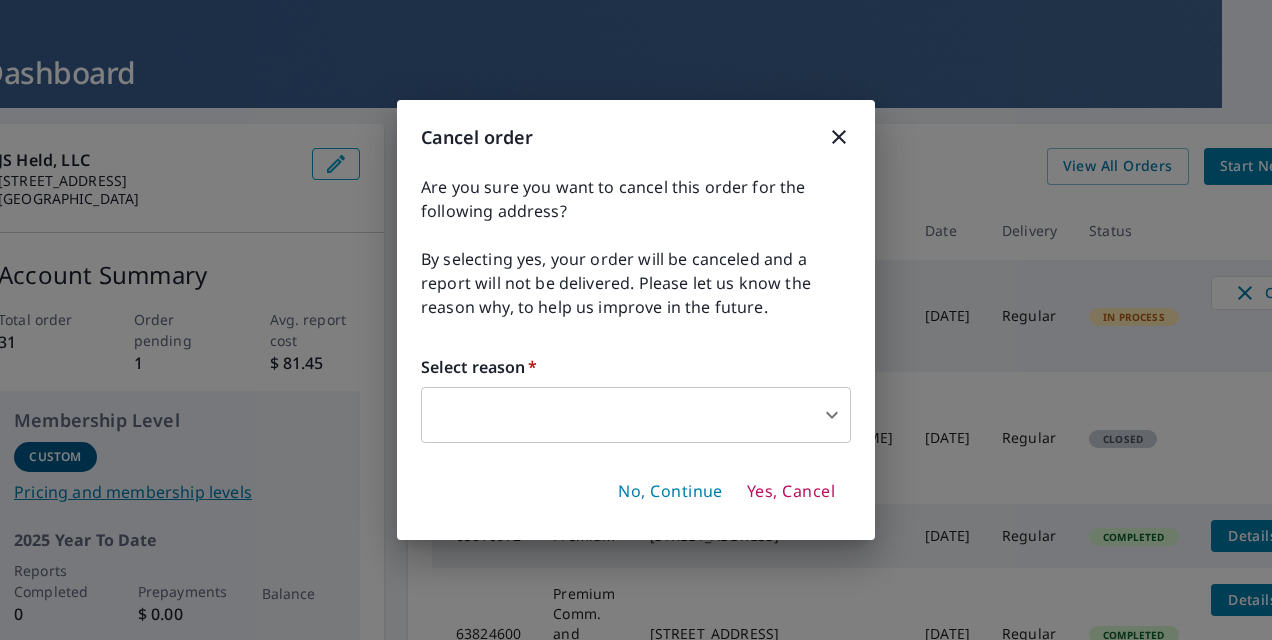 click on "BV .favicon_svg__cls-1{fill:#8ccc4c}.favicon_svg__cls-2{fill:#0098c5} BV
Dashboard Order History Order BV Dashboard JS Held, LLC [STREET_ADDRESS] Account Summary Total order 31 Order pending 1 Avg. report cost $ 81.45 Membership Level Custom Pricing and membership levels 2025 Year To Date Reports Completed 0 Prepayments $ 0.00 Balance Recent Orders View All Orders Start New Order Report # Product Address Date Delivery Status 66336633 Premium and Walls (Original) [STREET_ADDRESS] [DATE] Regular In Process Cancel 65839552 Premium Comm. and Walls (Original) [STREET_ADDRESS][PERSON_NAME] [DATE] Regular Closed 65810972 Premium [STREET_ADDRESS] [DATE] Regular Completed Details 63824600 Premium Comm. and Walls (Original) [STREET_ADDRESS] [DATE] Regular Completed Details 63494579 Premium Comm. and Walls (Original) [STREET_ADDRESS][GEOGRAPHIC_DATA][US_STATE] ID 1 [DATE] Regular Completed Details Quick Links" at bounding box center [636, 320] 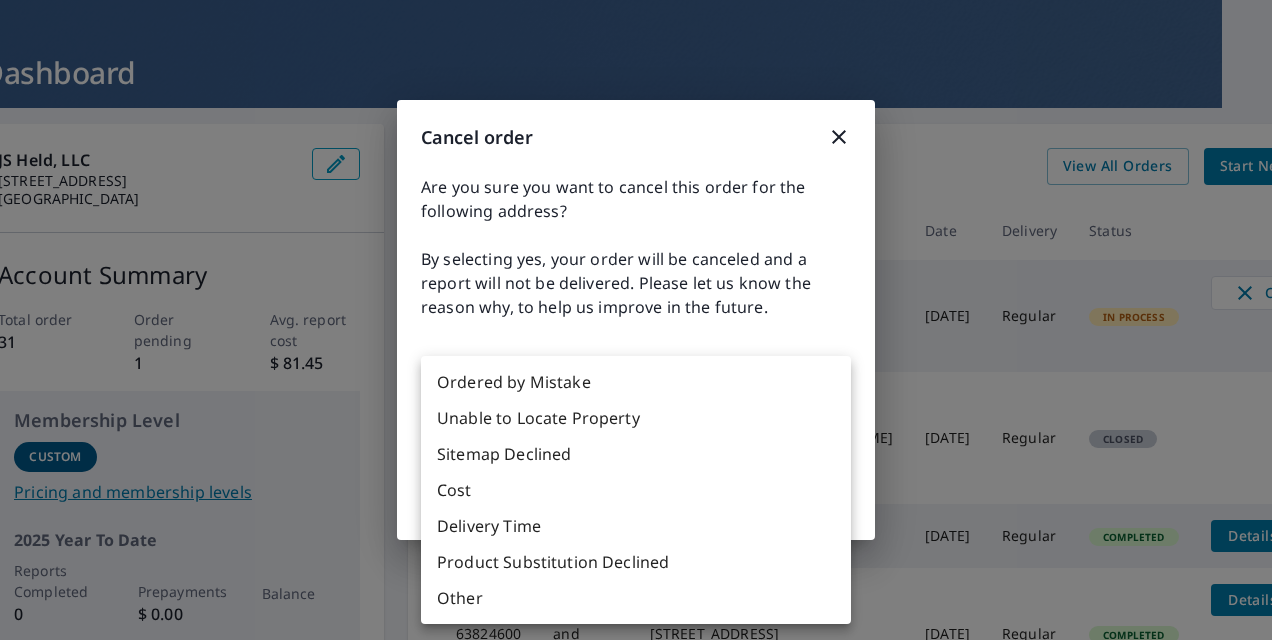 click on "Other" at bounding box center (636, 598) 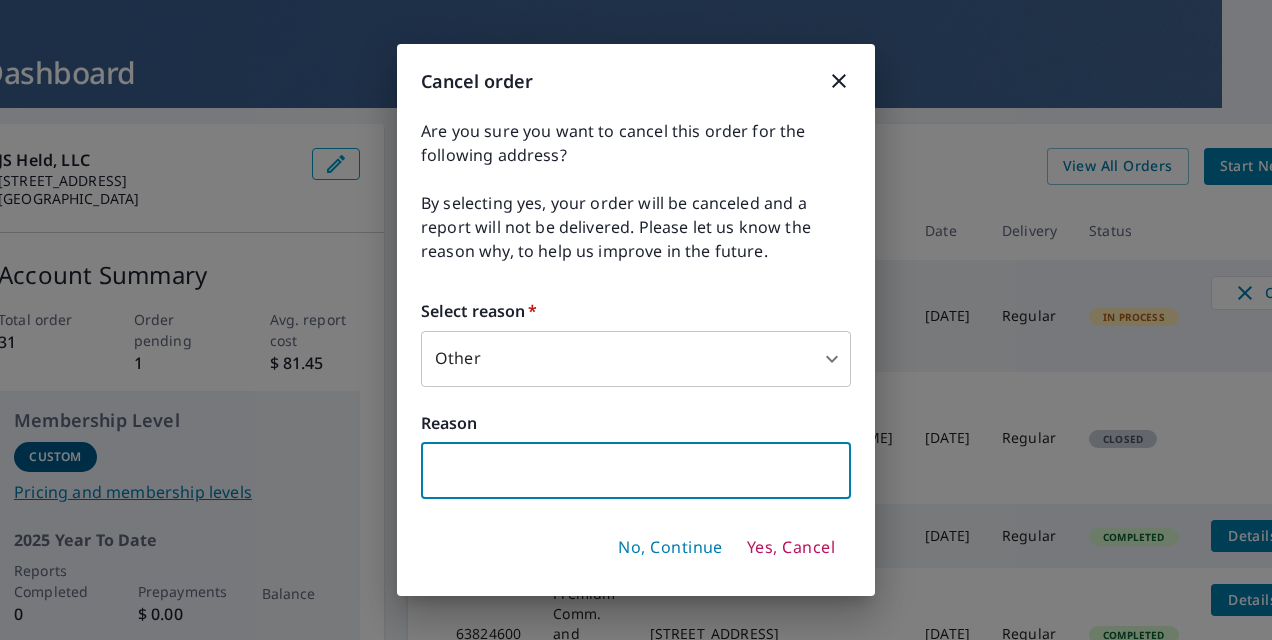 click at bounding box center (636, 471) 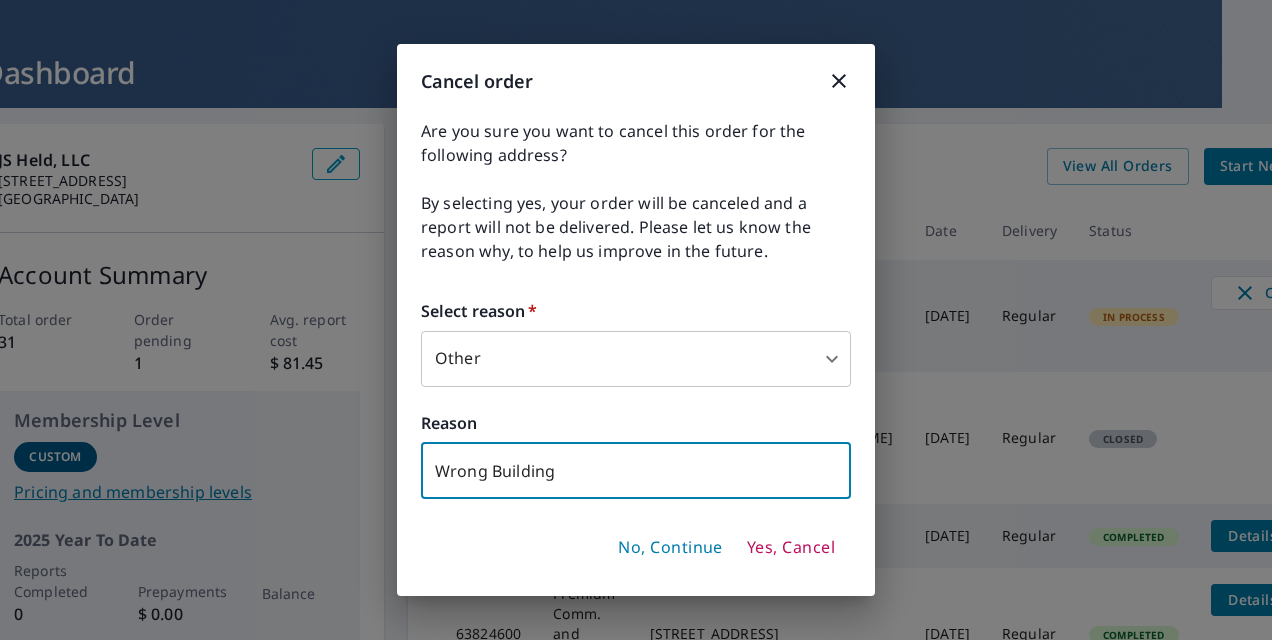 type on "Wrong Building" 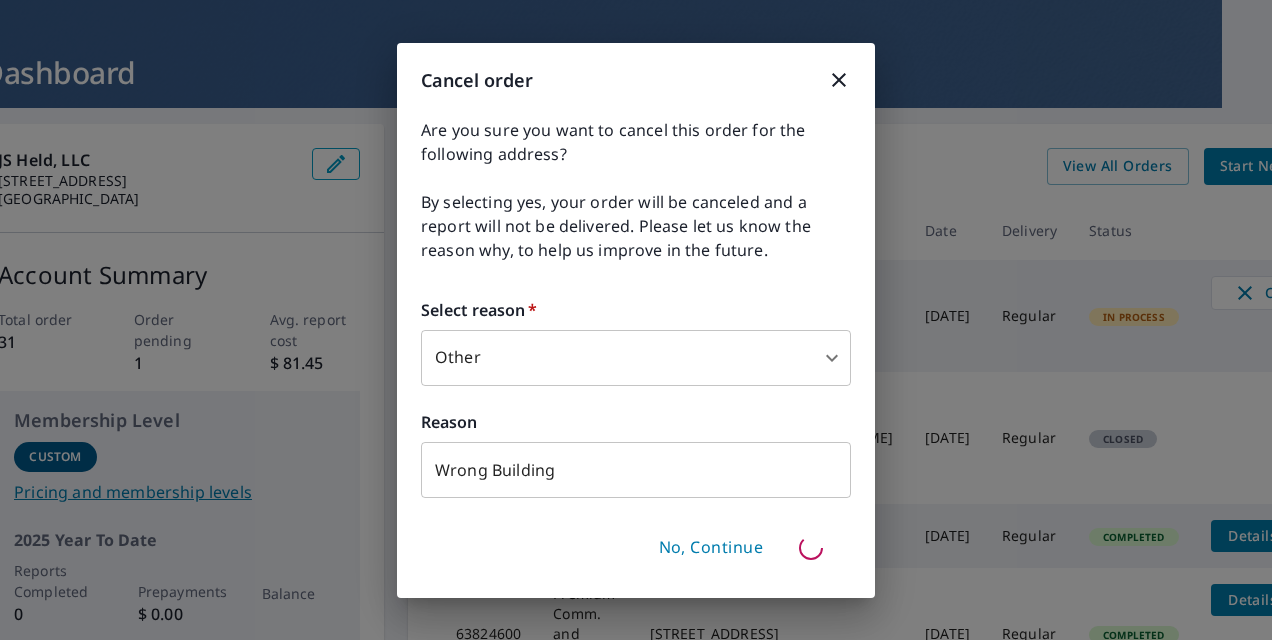 type 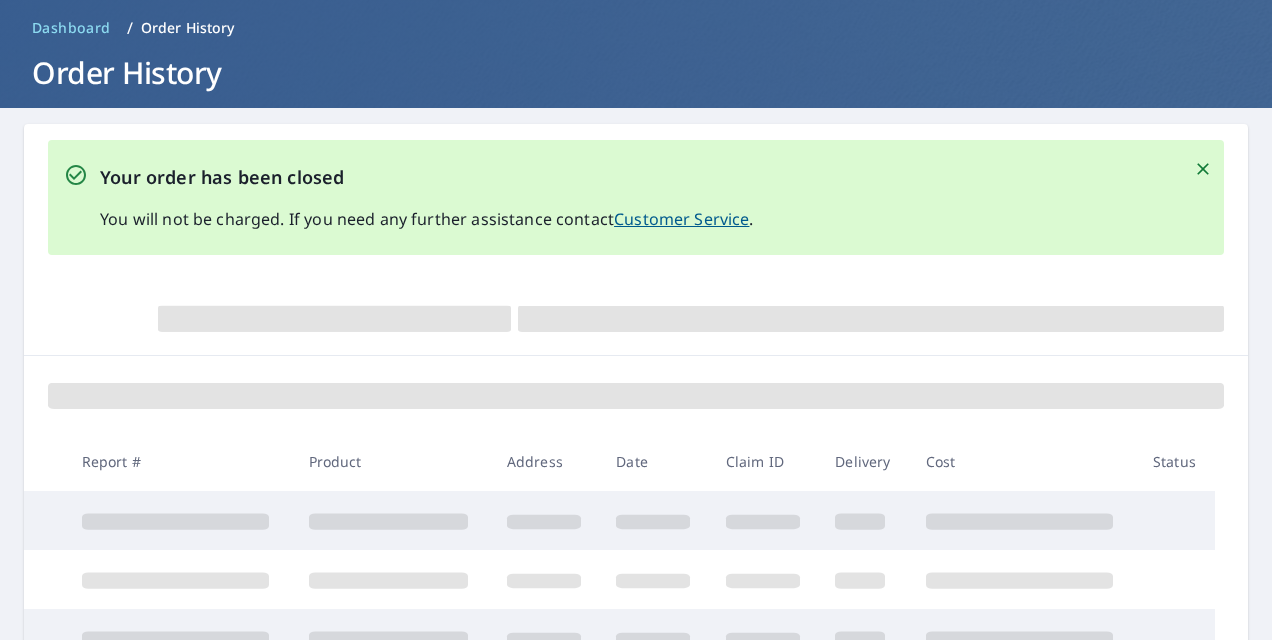 scroll, scrollTop: 77, scrollLeft: 0, axis: vertical 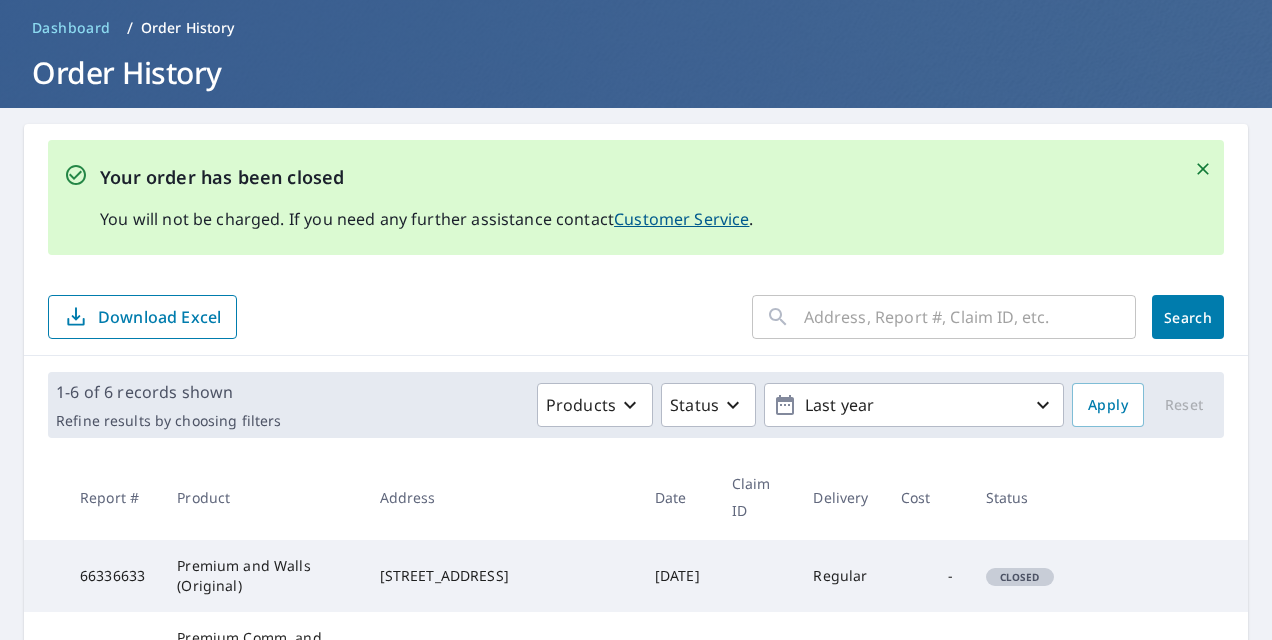 click at bounding box center [970, 317] 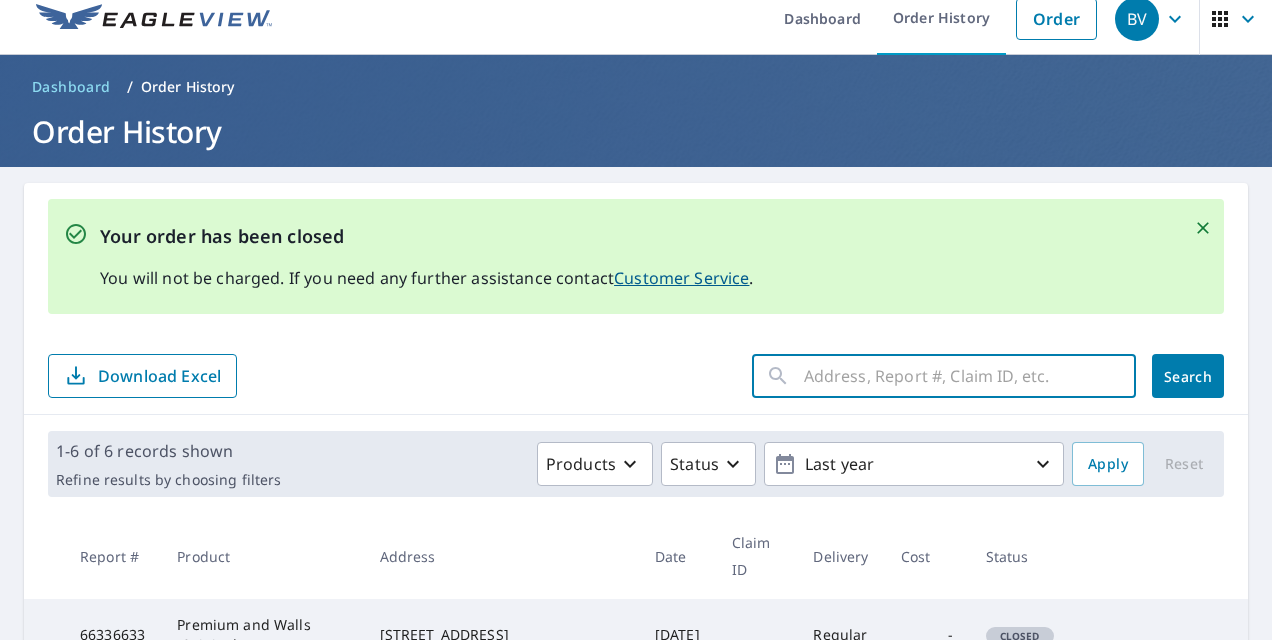 scroll, scrollTop: 17, scrollLeft: 0, axis: vertical 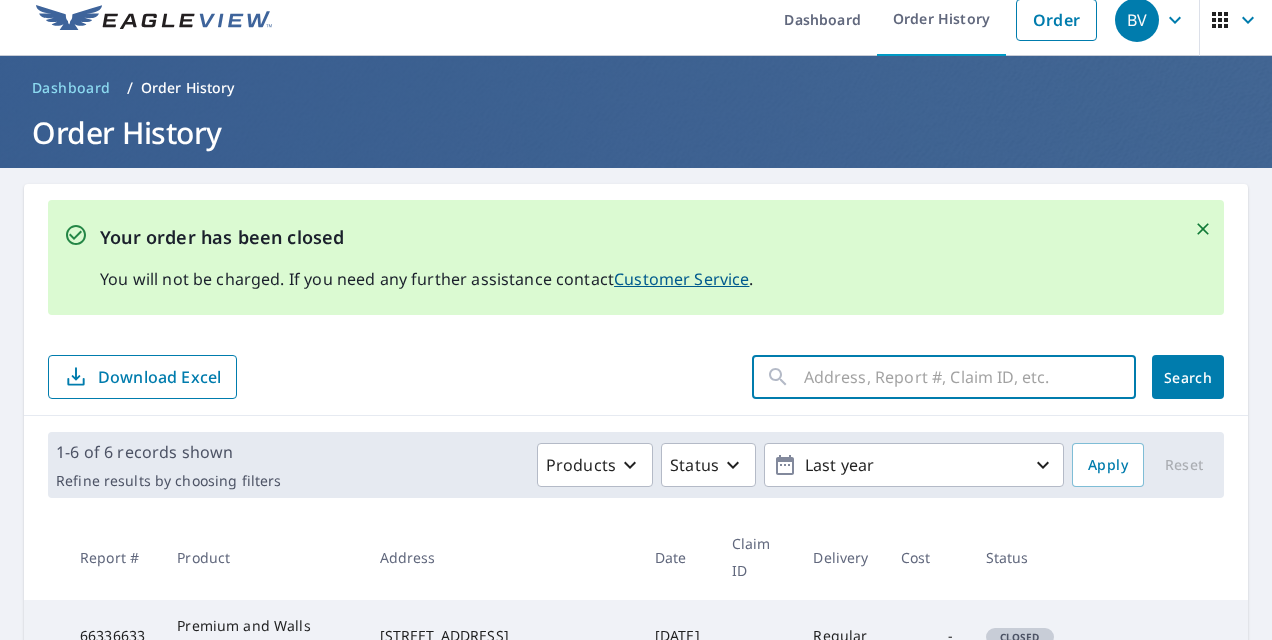 click on "Dashboard" at bounding box center [71, 88] 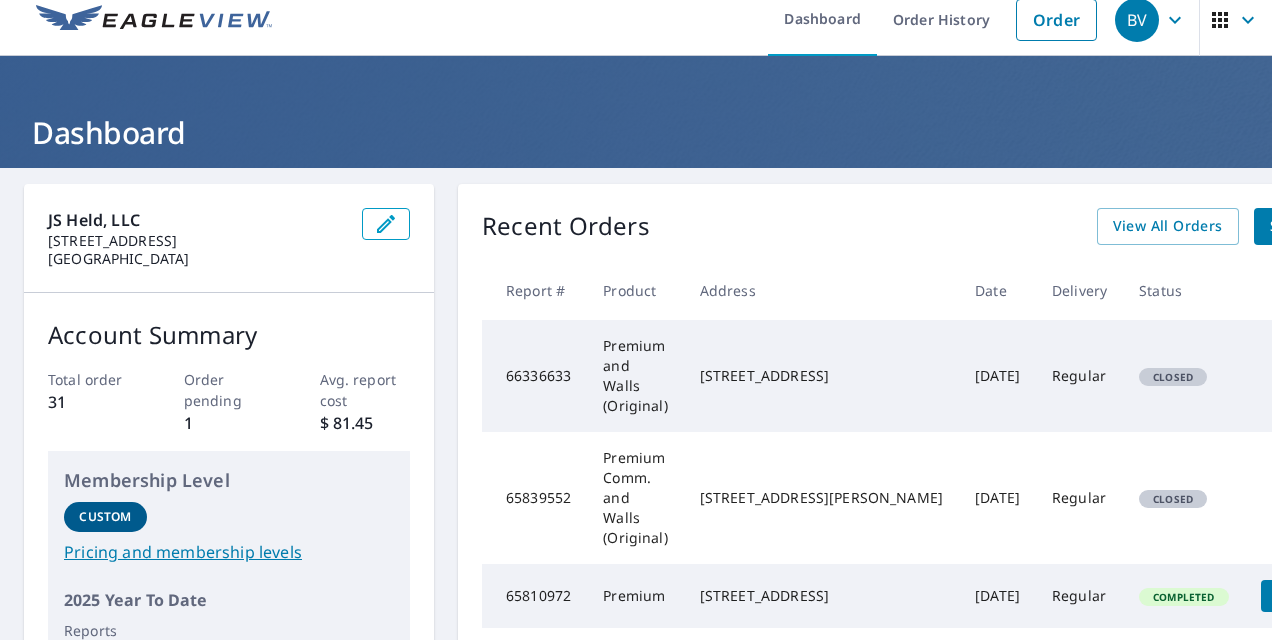 click on "Start New Order" at bounding box center [1328, 226] 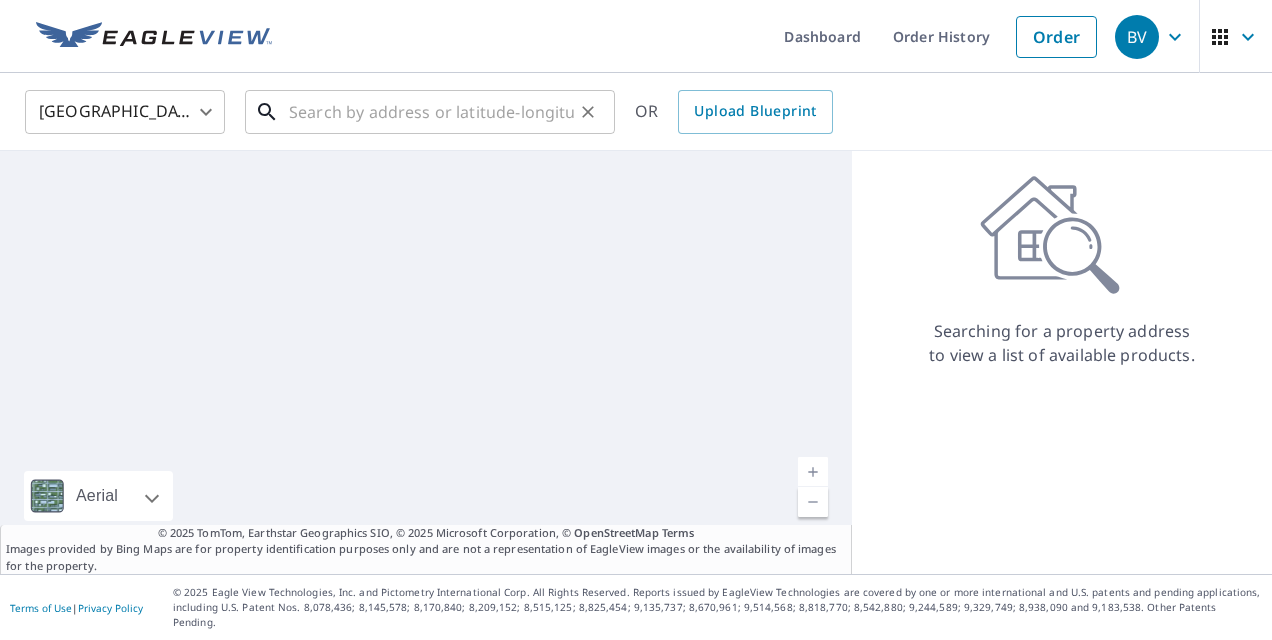 click at bounding box center (431, 112) 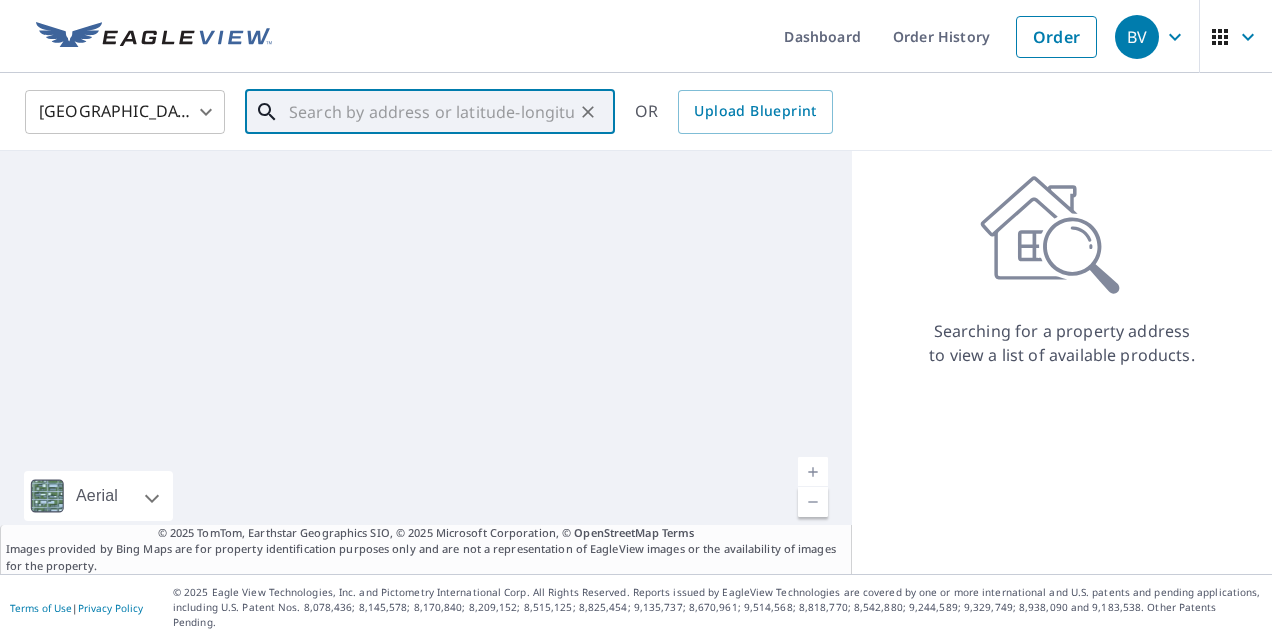 paste on "1311 North St, Walpole, MA 02081-2329, United Stat" 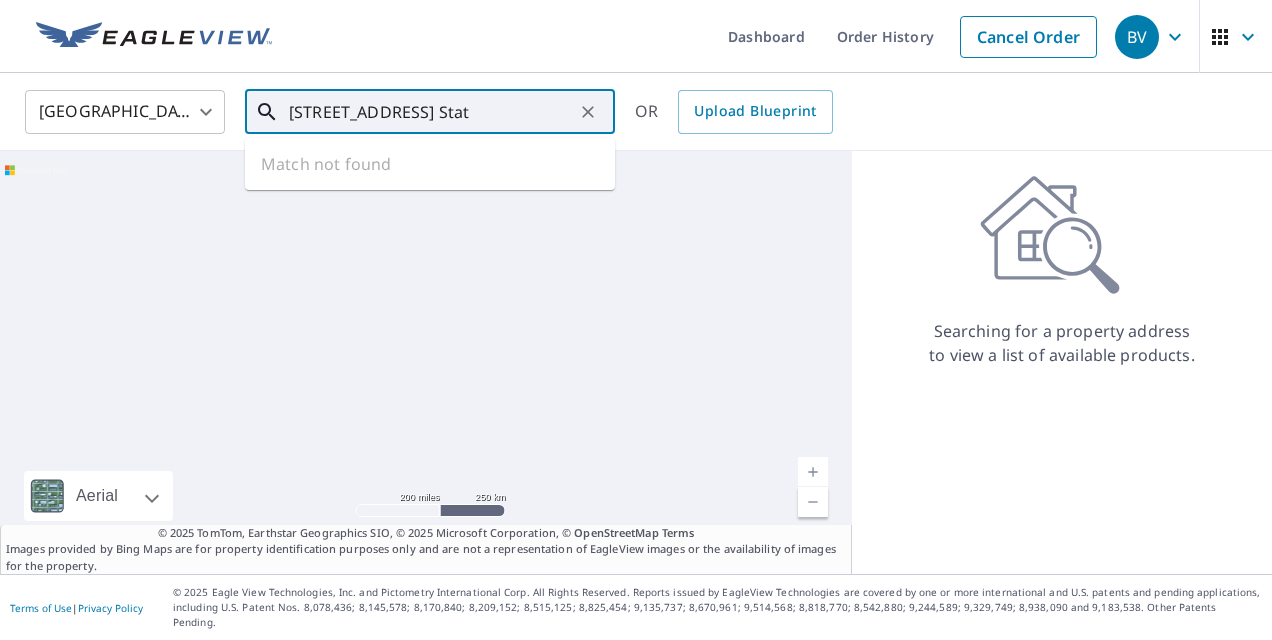 scroll, scrollTop: 0, scrollLeft: 112, axis: horizontal 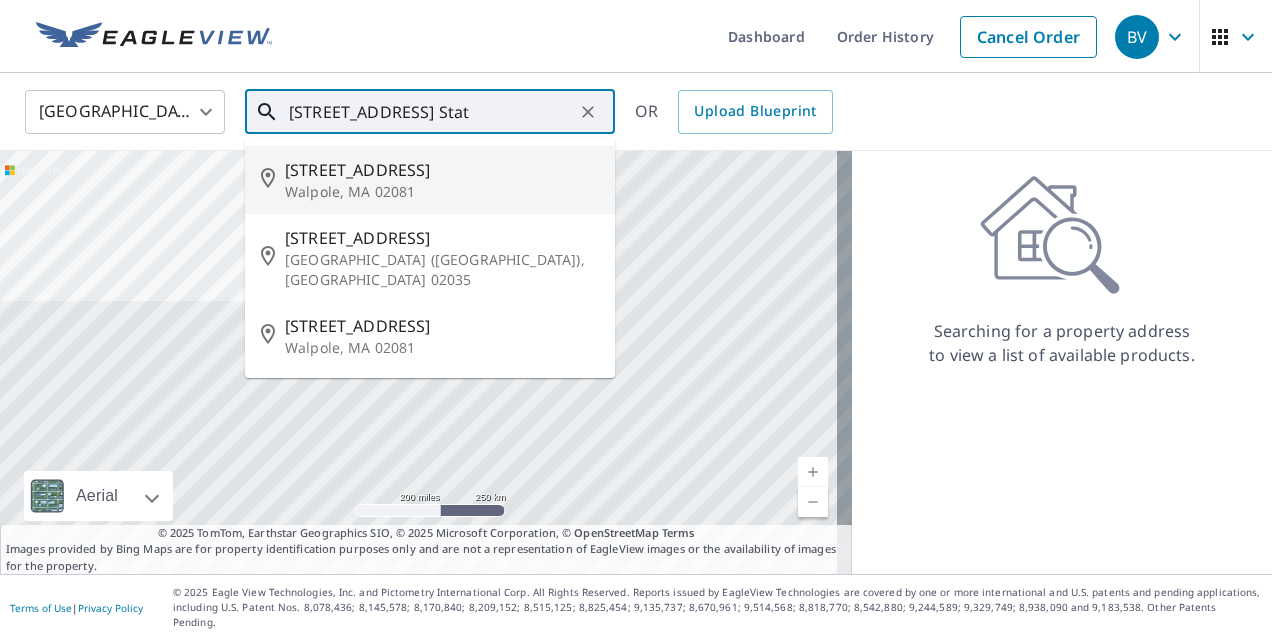 click on "Walpole, MA 02081" at bounding box center (442, 192) 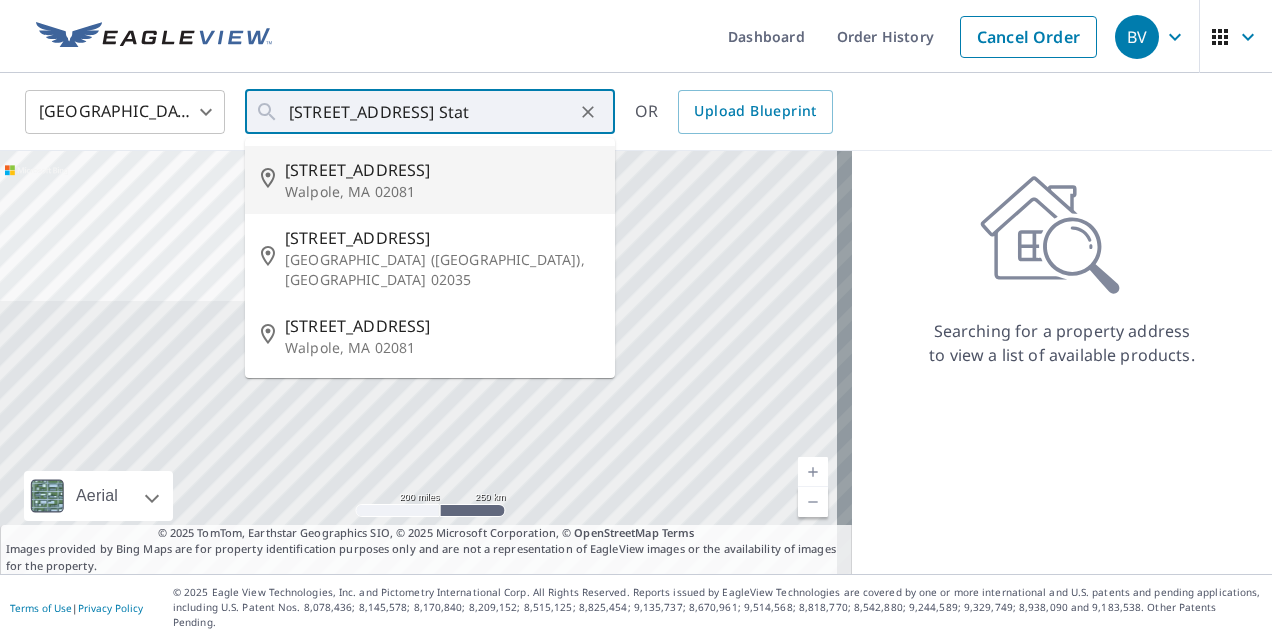 type on "1311 North St Walpole, MA 02081" 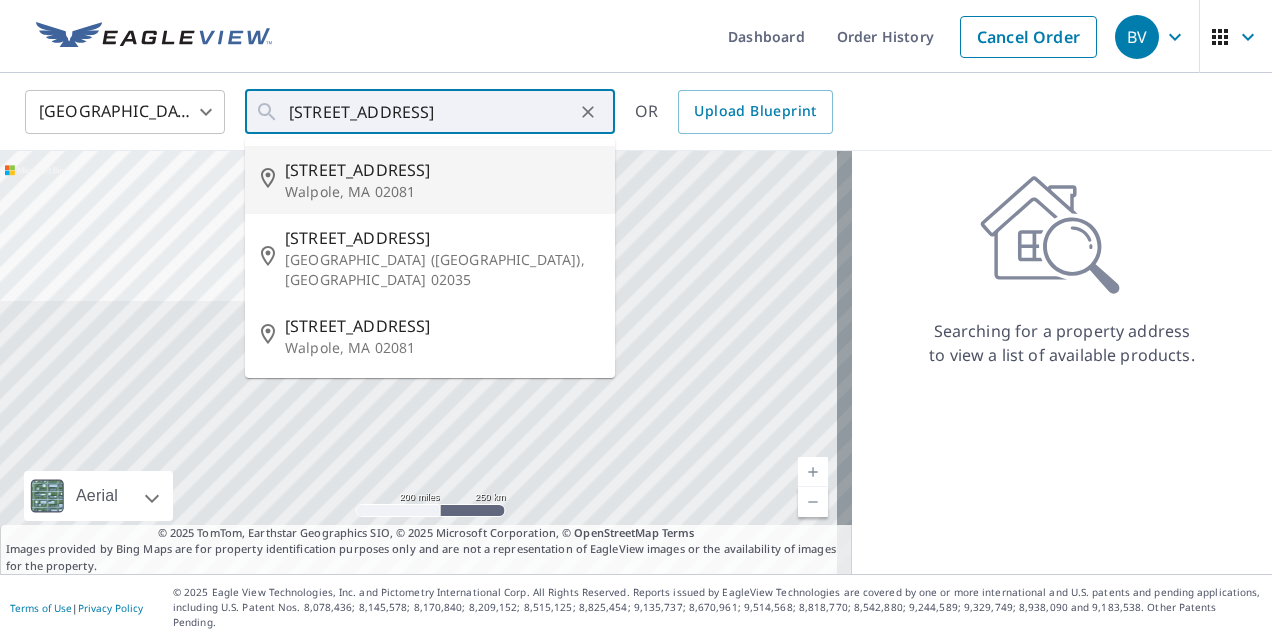 scroll, scrollTop: 0, scrollLeft: 0, axis: both 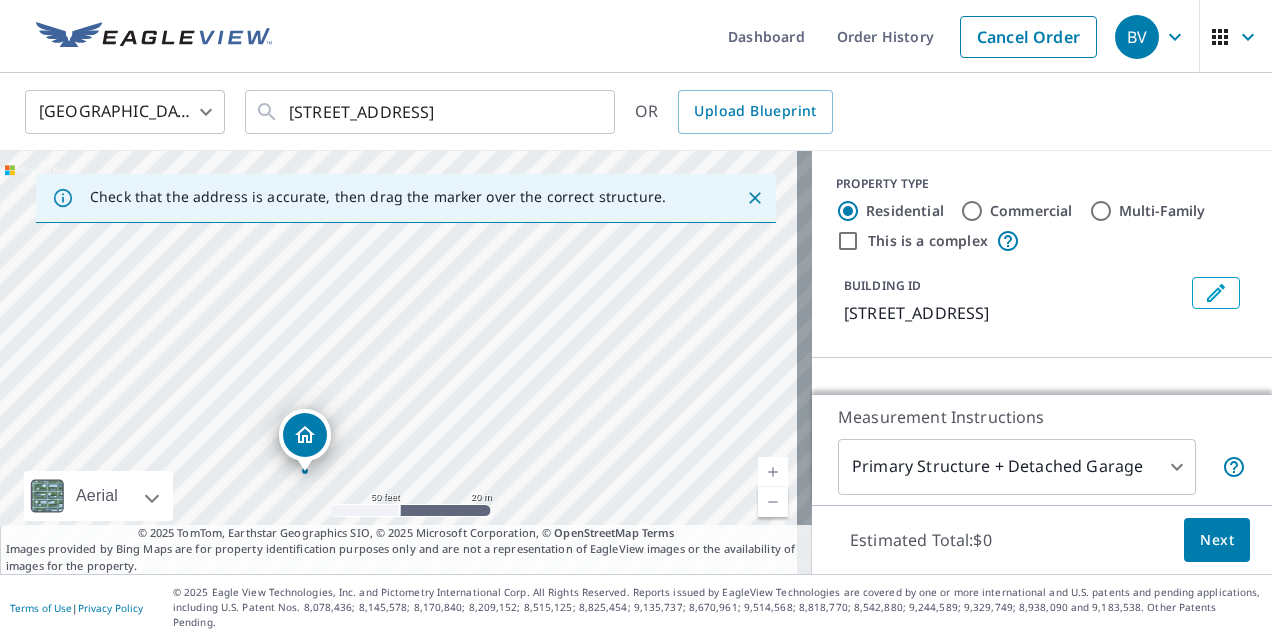 drag, startPoint x: 446, startPoint y: 308, endPoint x: 380, endPoint y: 442, distance: 149.37202 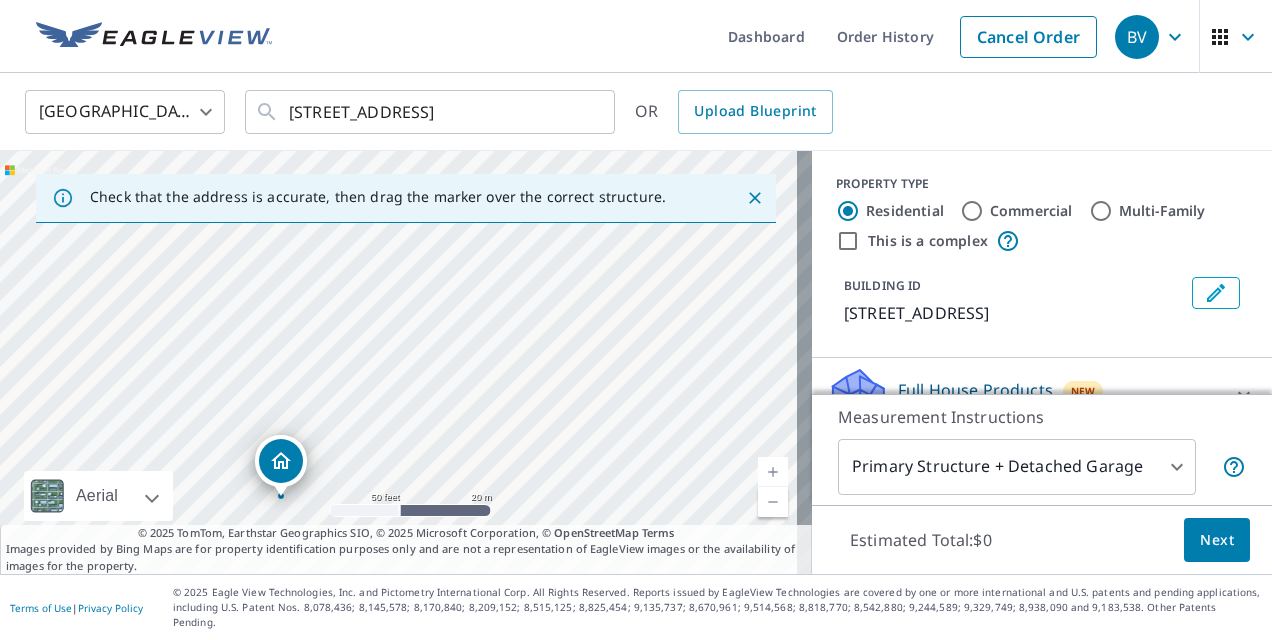 drag, startPoint x: 526, startPoint y: 318, endPoint x: 406, endPoint y: 449, distance: 177.65416 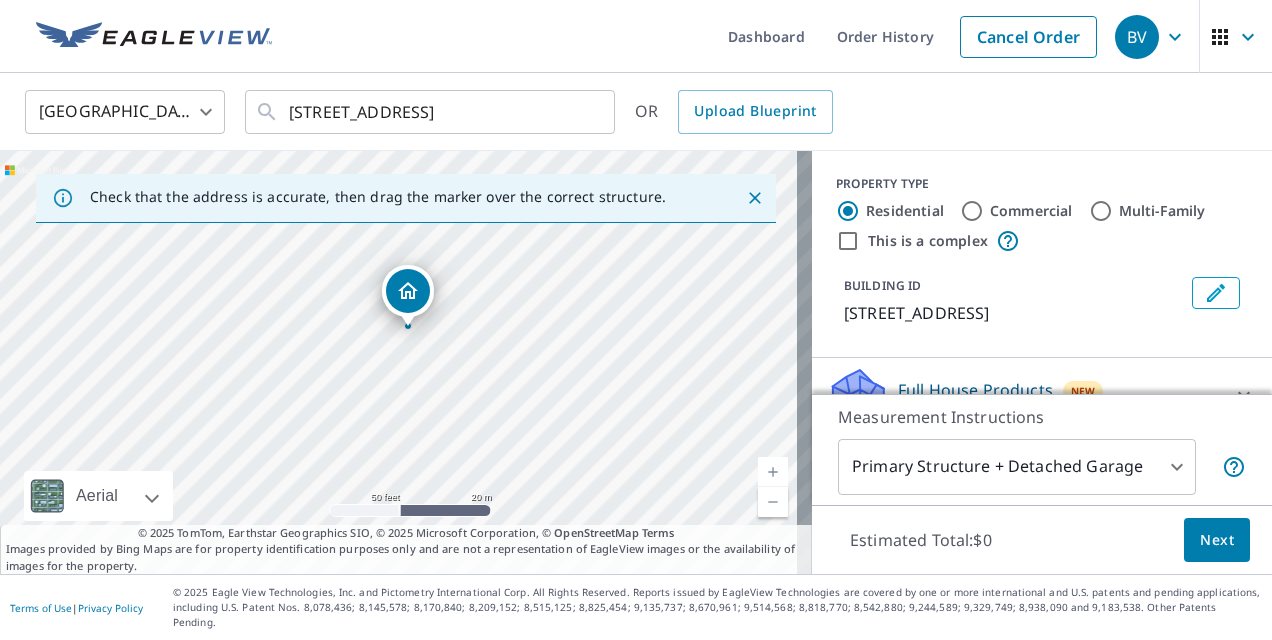 drag, startPoint x: 273, startPoint y: 464, endPoint x: 402, endPoint y: 293, distance: 214.20084 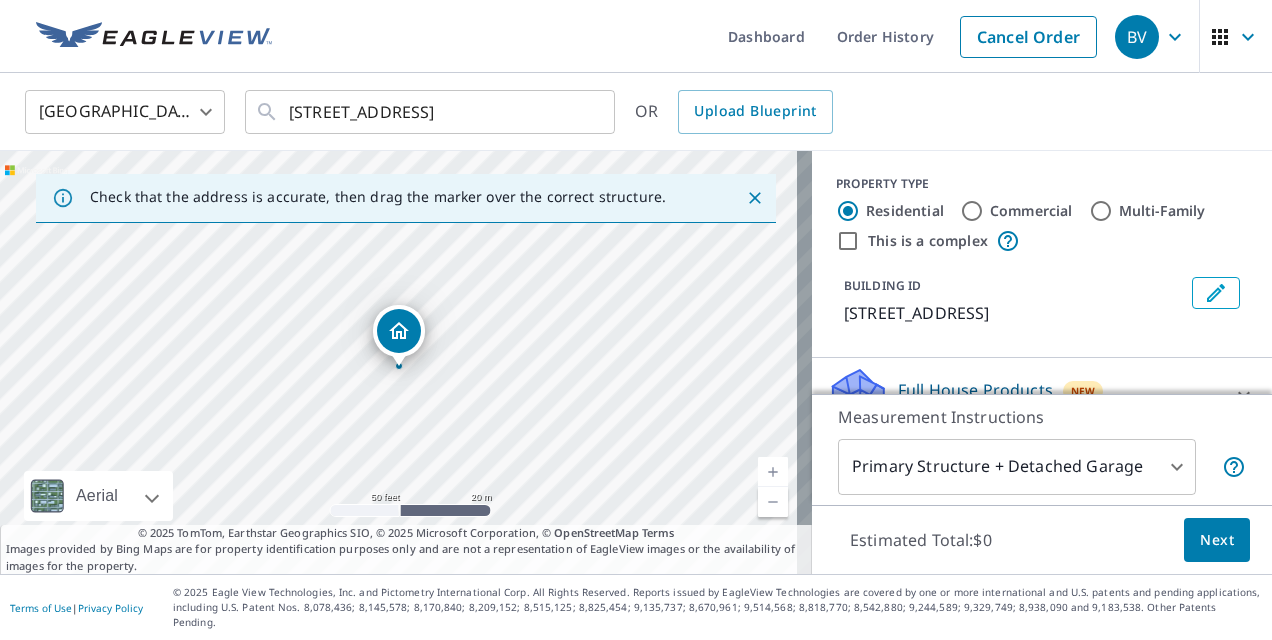 click on "Next" at bounding box center [1217, 540] 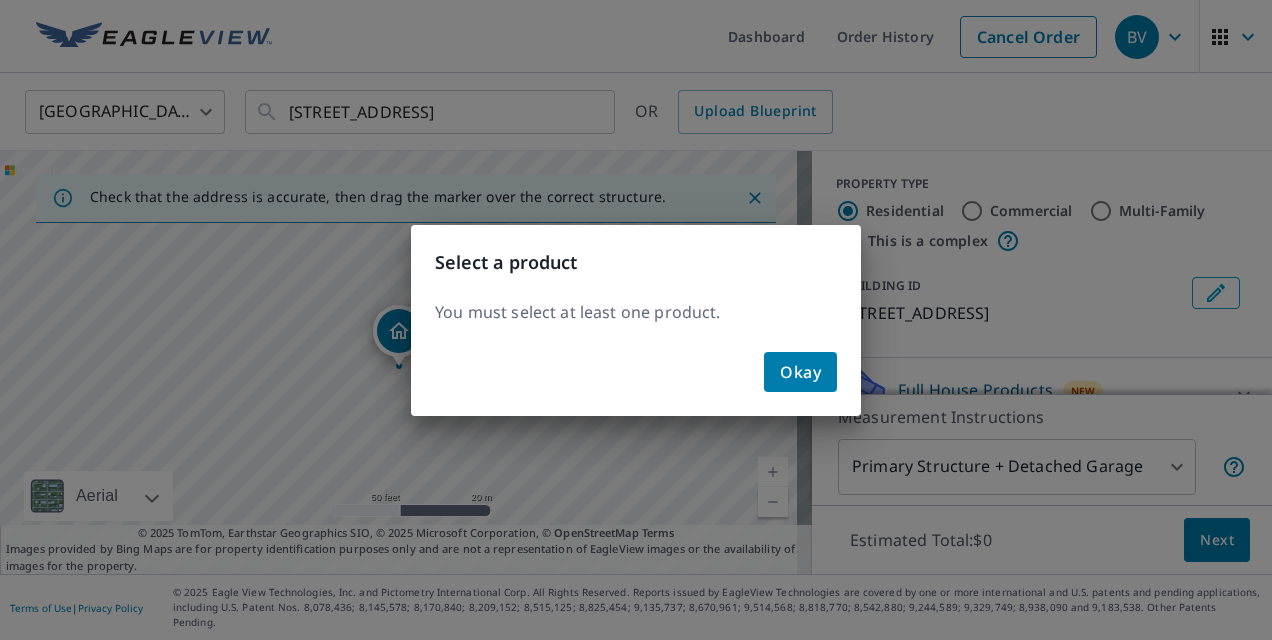 click on "Okay" 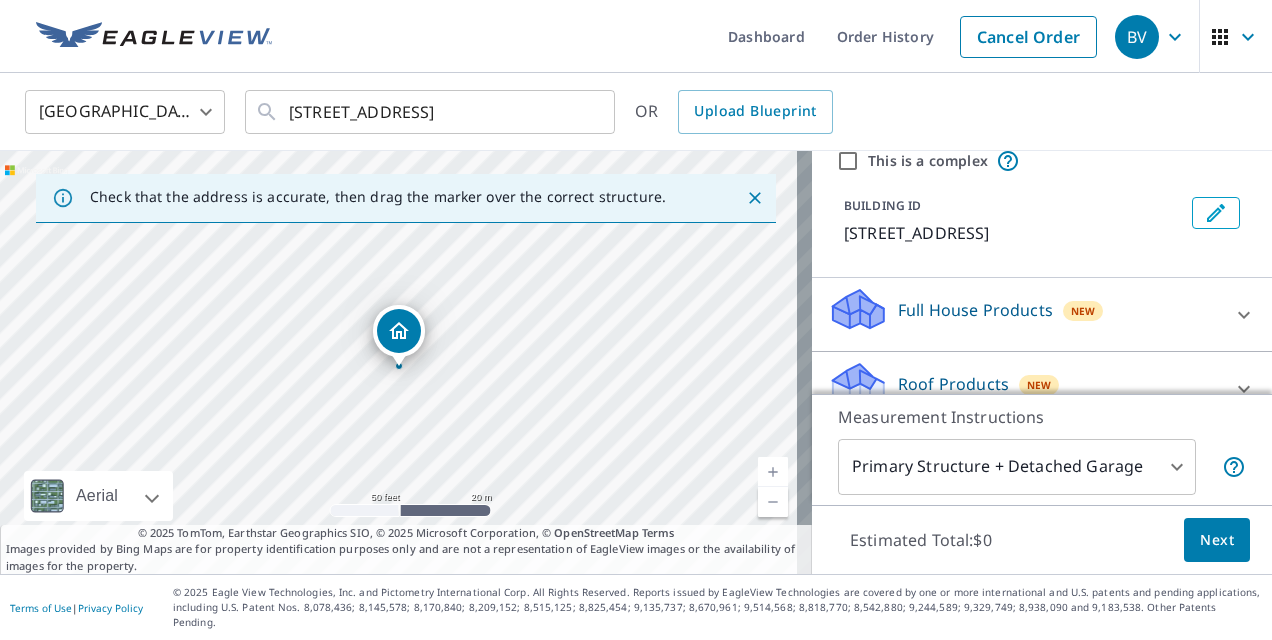 scroll, scrollTop: 72, scrollLeft: 0, axis: vertical 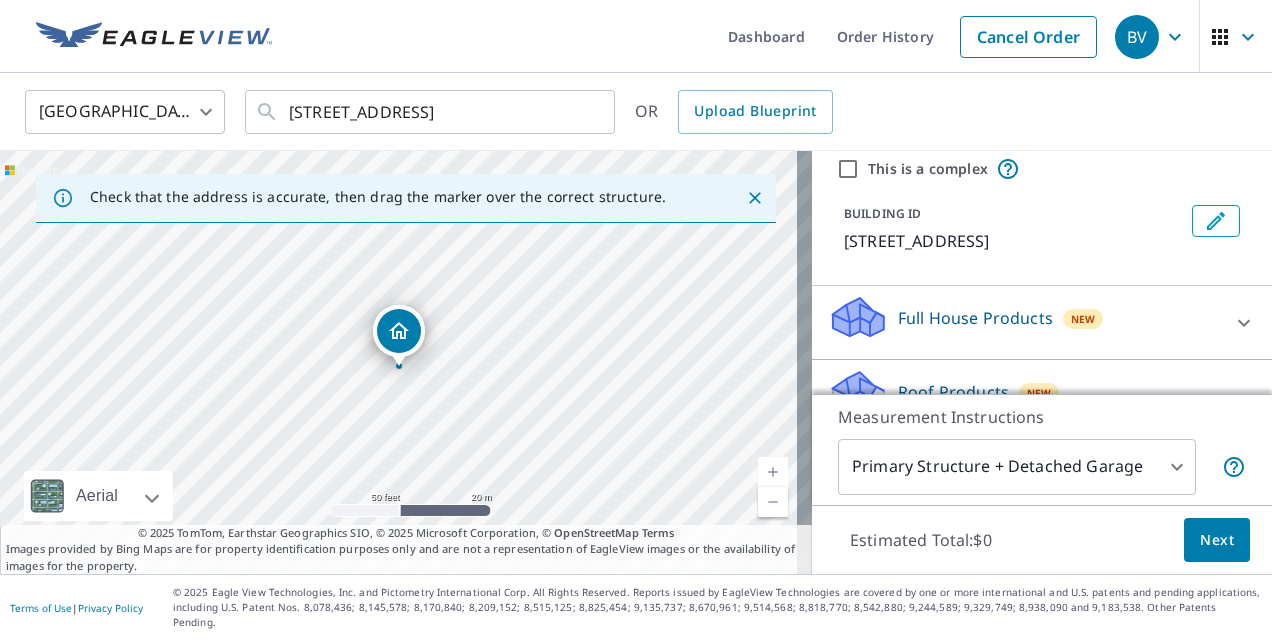 click on "Full House Products" at bounding box center [975, 318] 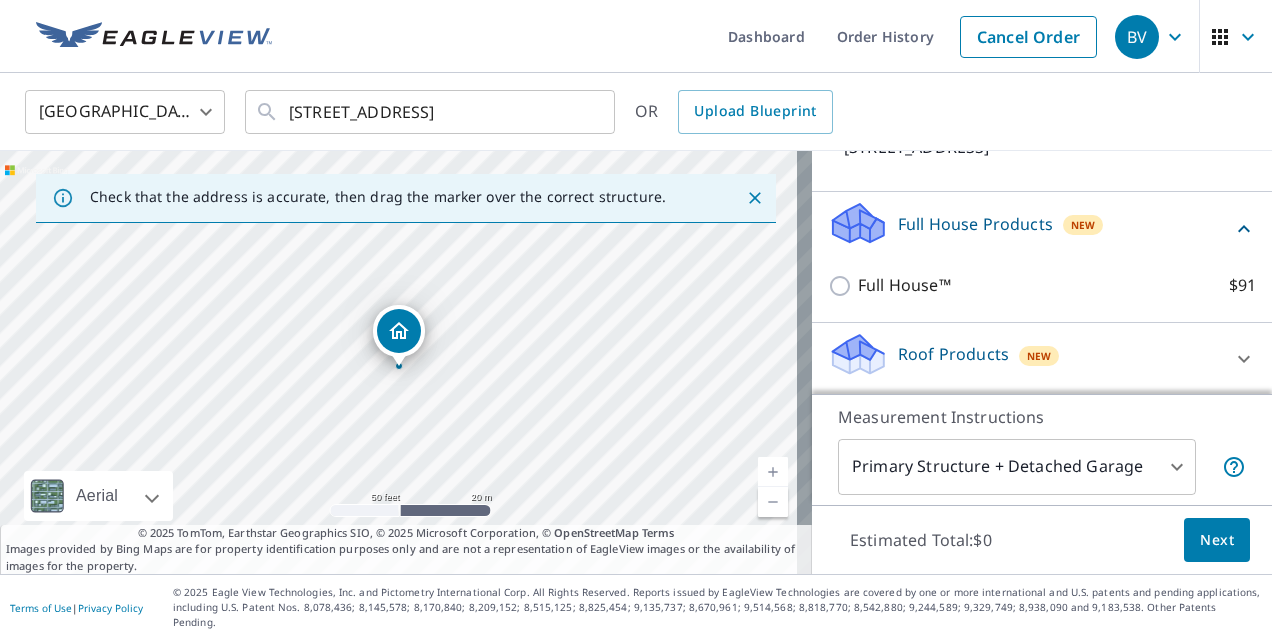scroll, scrollTop: 167, scrollLeft: 0, axis: vertical 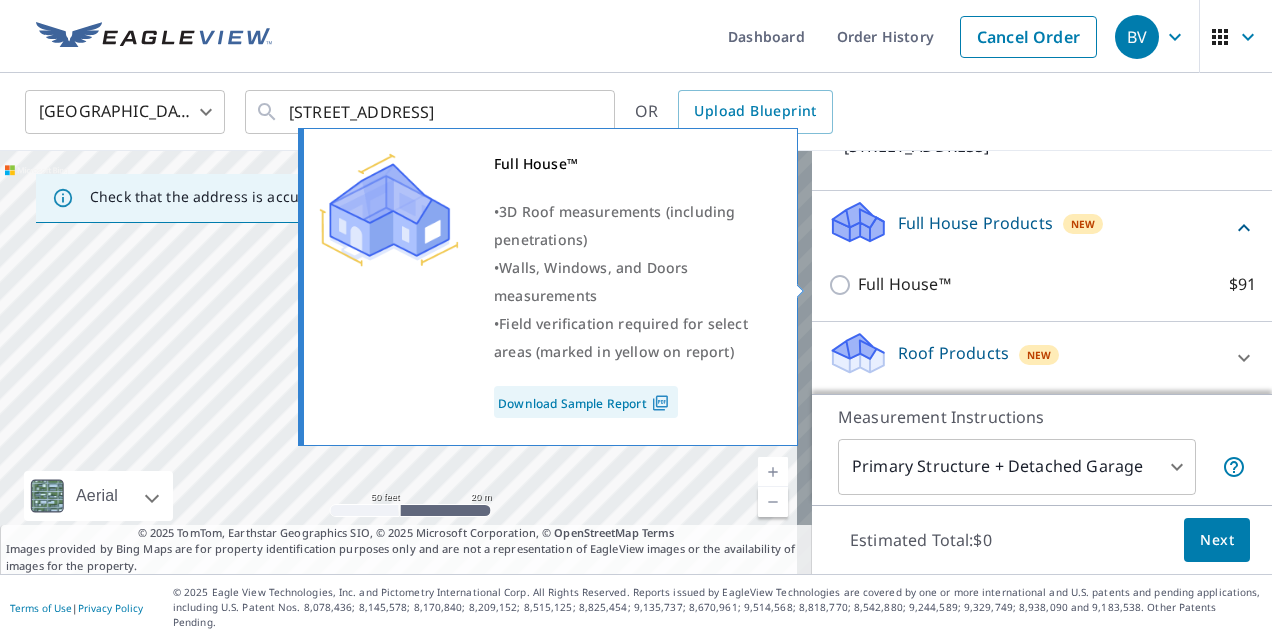 click on "Full House™ $91" at bounding box center (843, 285) 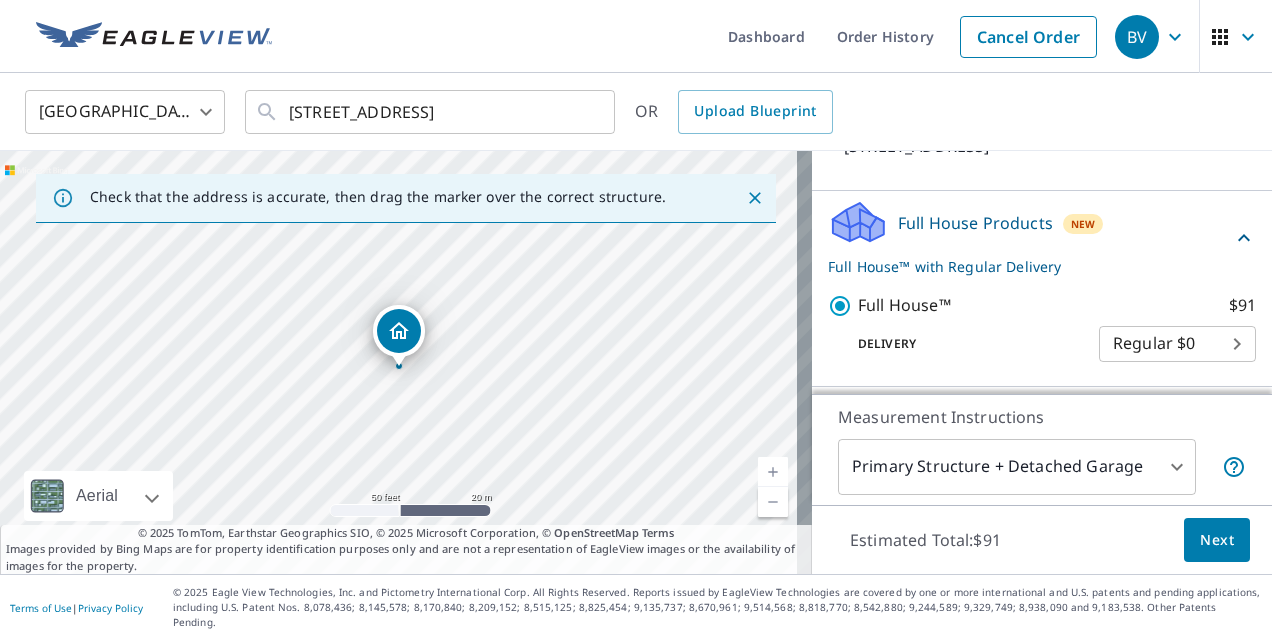 click on "BV .favicon_svg__cls-1{fill:#8ccc4c}.favicon_svg__cls-2{fill:#0098c5} BV
Dashboard Order History Cancel Order BV United States US ​ 1311 North St Walpole, MA 02081 ​ OR Upload Blueprint Check that the address is accurate, then drag the marker over the correct structure. 1317 North St Walpole, MA 02081 Aerial Road A standard road map Aerial A detailed look from above Labels Labels 50 feet 20 m © 2025 TomTom, © Vexcel Imaging, © 2025 Microsoft Corporation,  © OpenStreetMap Terms © 2025 TomTom, Earthstar Geographics SIO, © 2025 Microsoft Corporation, ©   OpenStreetMap   Terms Images provided by Bing Maps are for property identification purposes only and are not a representation of EagleView images or the availability of images for the property. PROPERTY TYPE Residential Commercial Multi-Family This is a complex BUILDING ID 1317 North St, Walpole, MA, 02081 Full House Products New Full House™ with Regular Delivery Full House™ $91 Delivery Regular $0 8 ​ Roof Products New Premium $27.5" at bounding box center (636, 320) 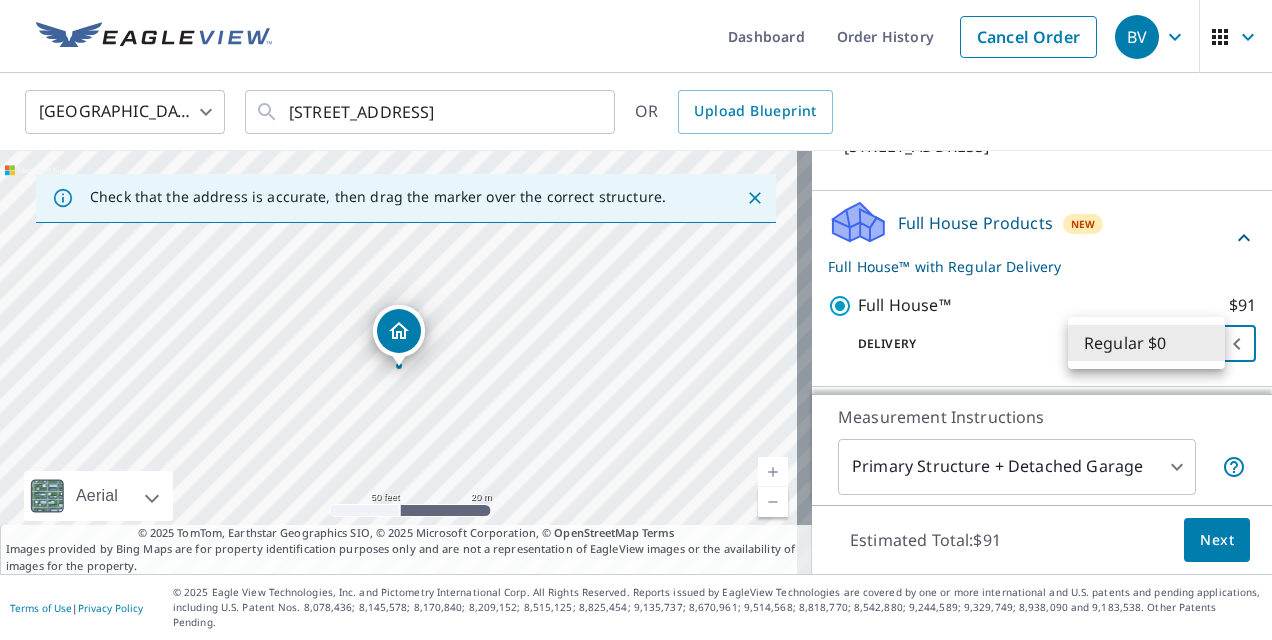 click on "Regular $0" at bounding box center (1146, 343) 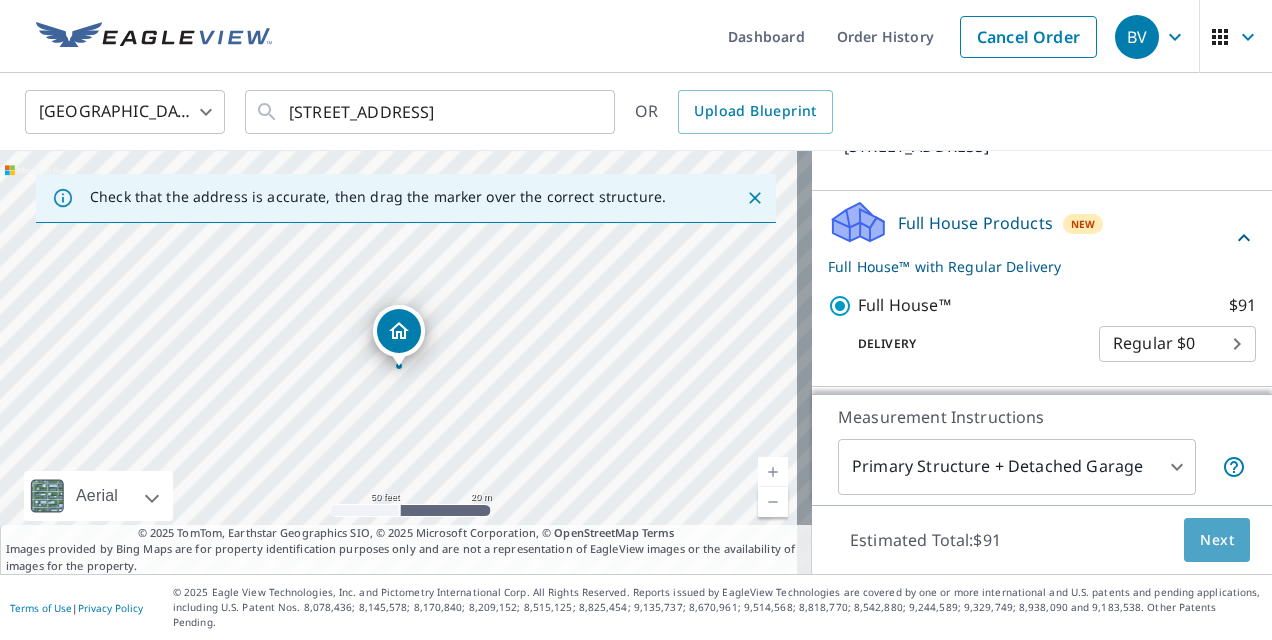 click on "Next" at bounding box center (1217, 540) 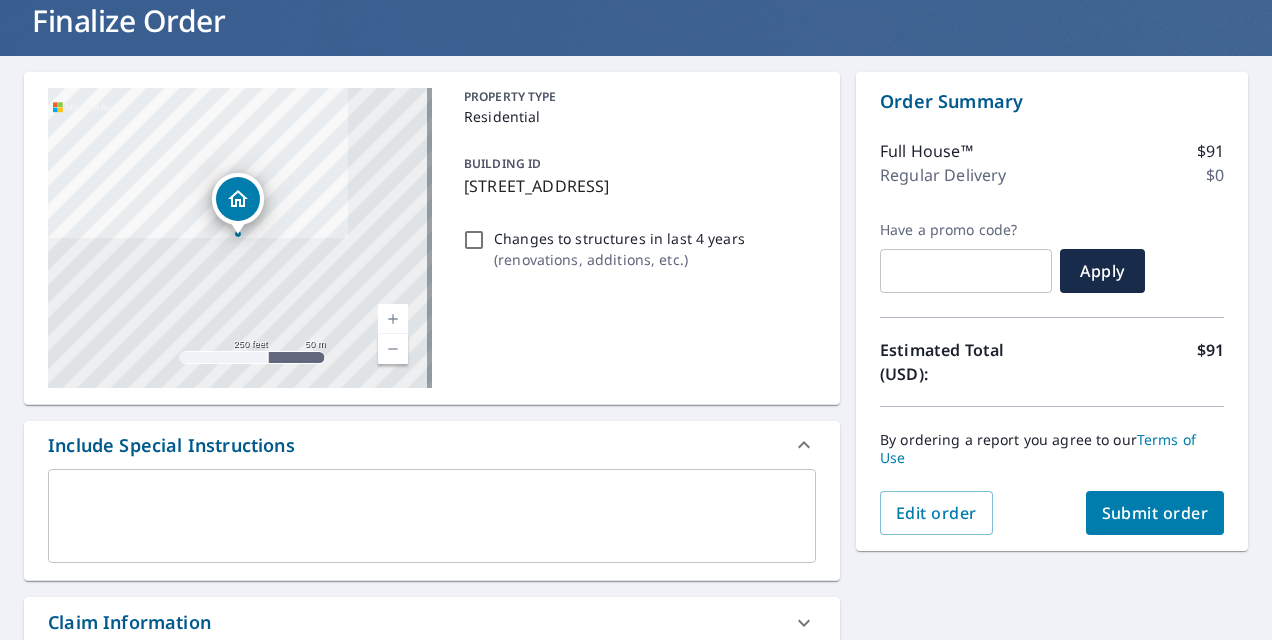 scroll, scrollTop: 146, scrollLeft: 0, axis: vertical 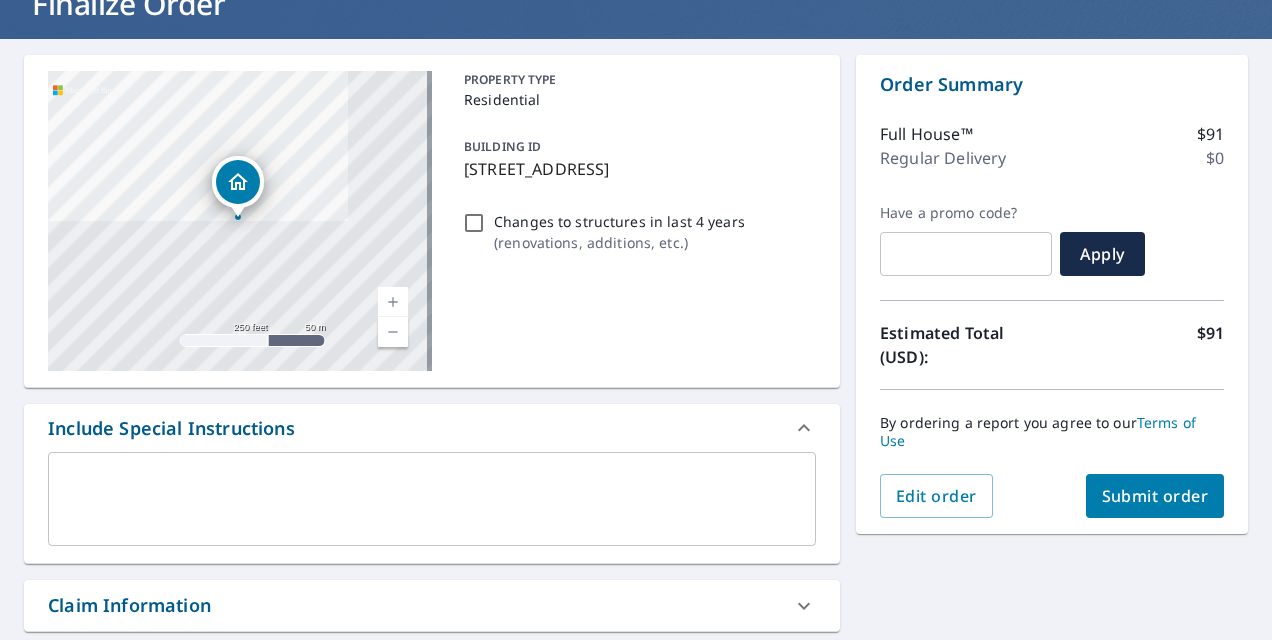click on "Submit order" at bounding box center (1155, 496) 